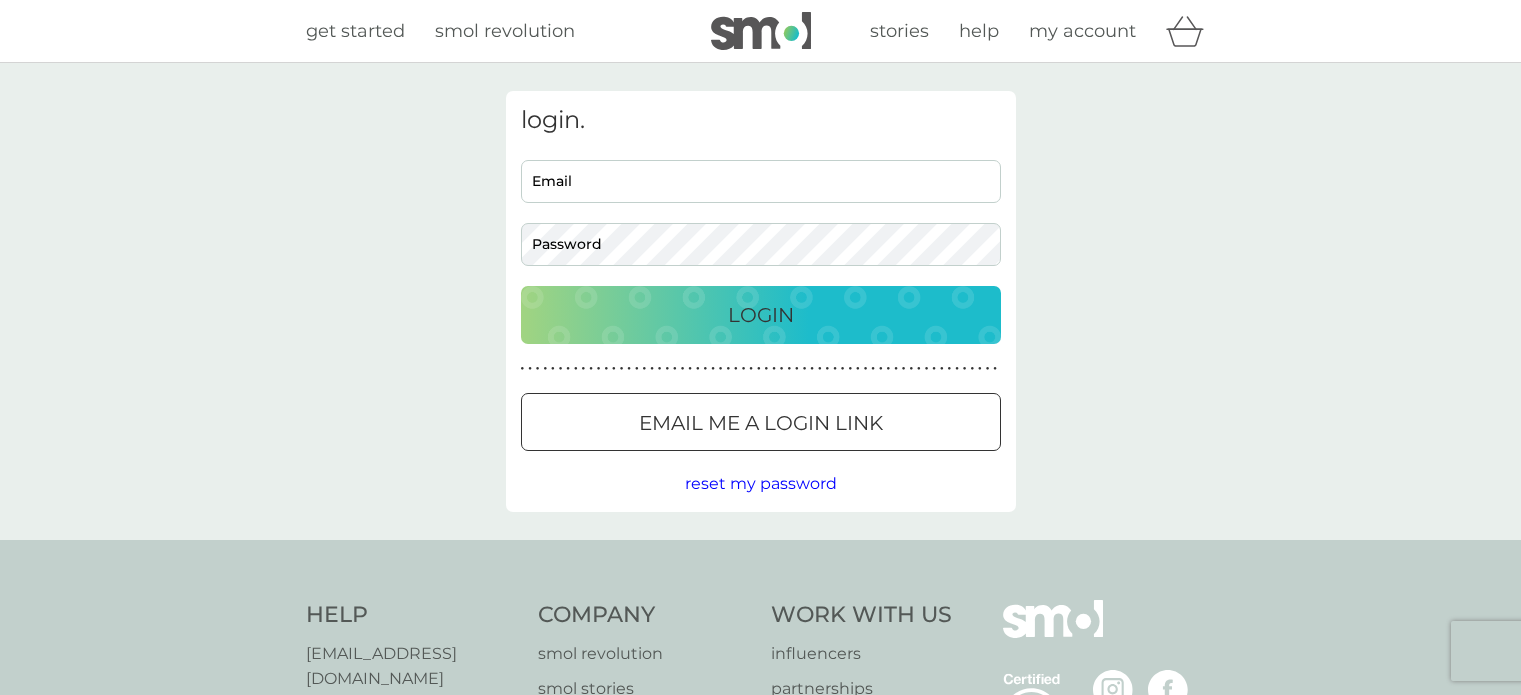 scroll, scrollTop: 0, scrollLeft: 0, axis: both 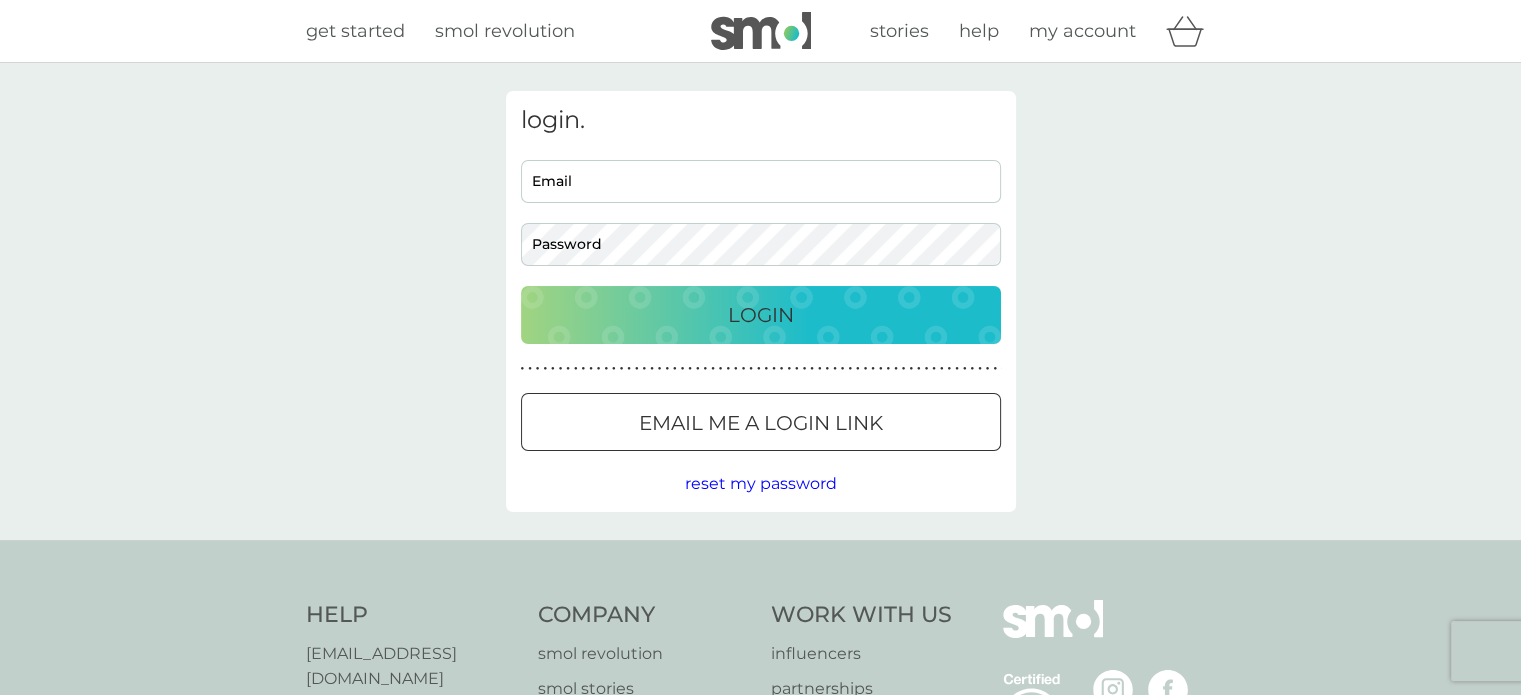 type on "[DOMAIN_NAME][EMAIL_ADDRESS][DOMAIN_NAME]" 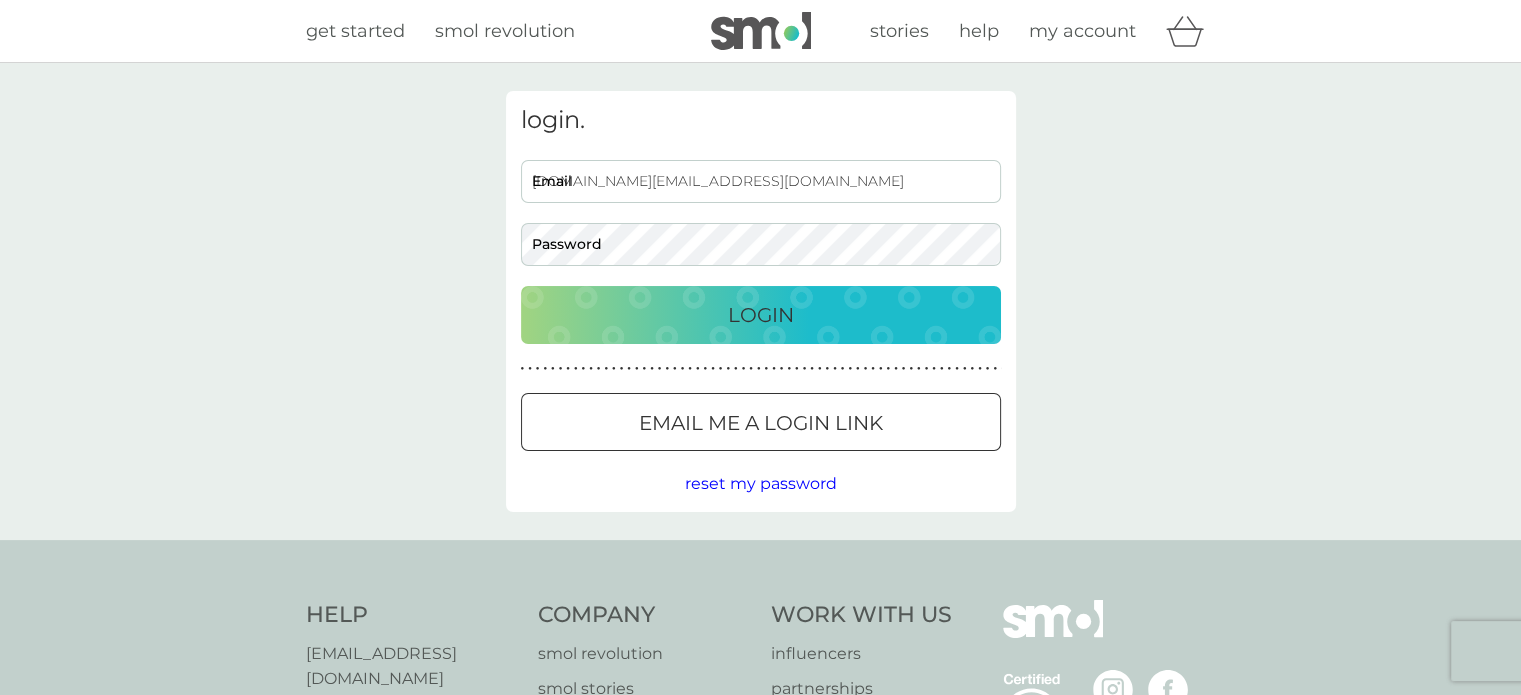 click on "Login" at bounding box center (761, 315) 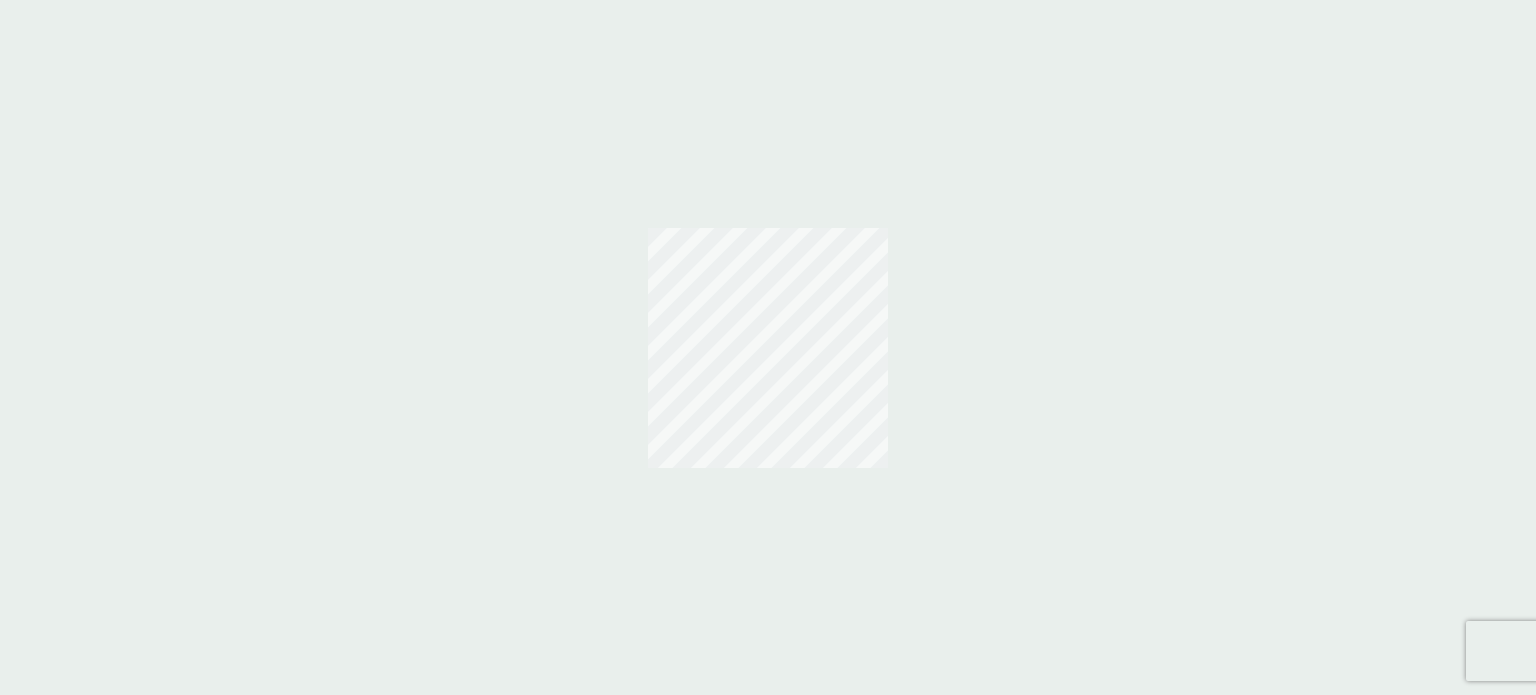scroll, scrollTop: 0, scrollLeft: 0, axis: both 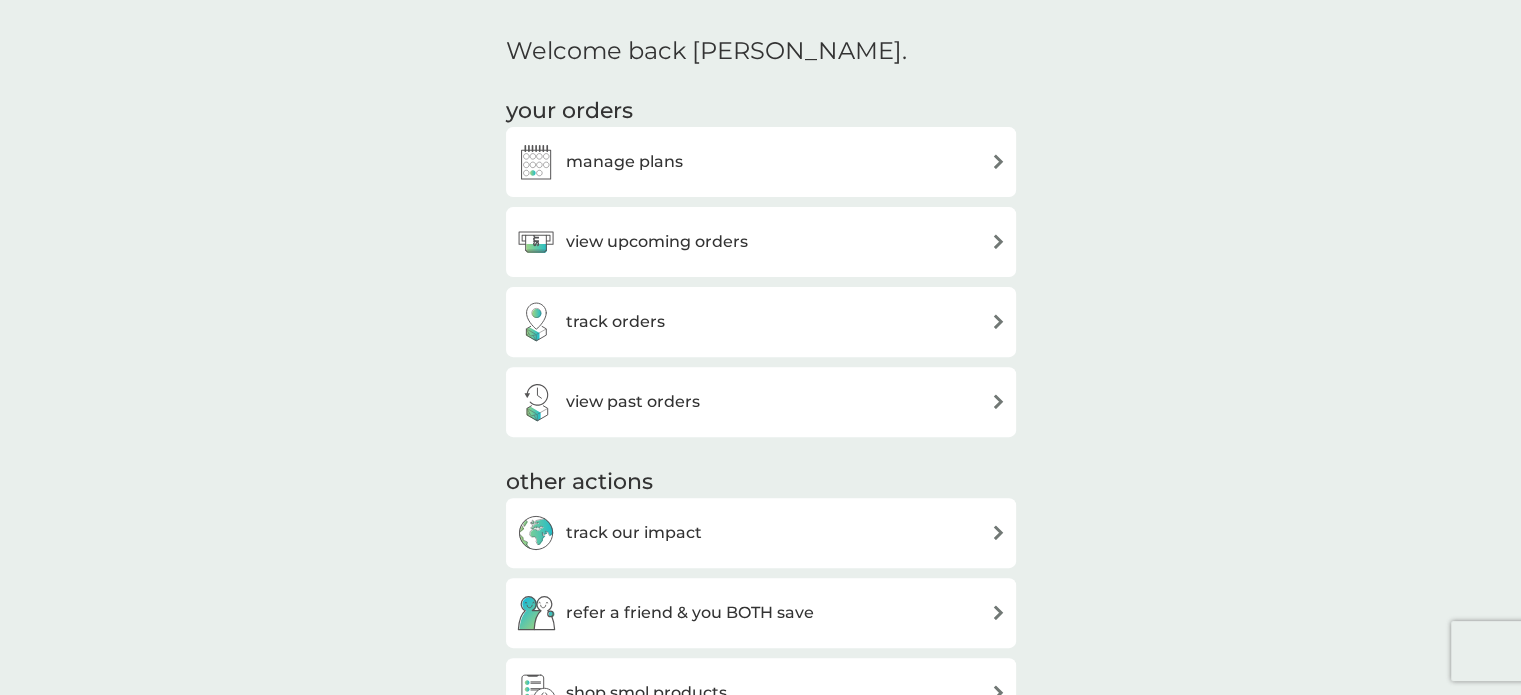 click on "track orders" at bounding box center [761, 322] 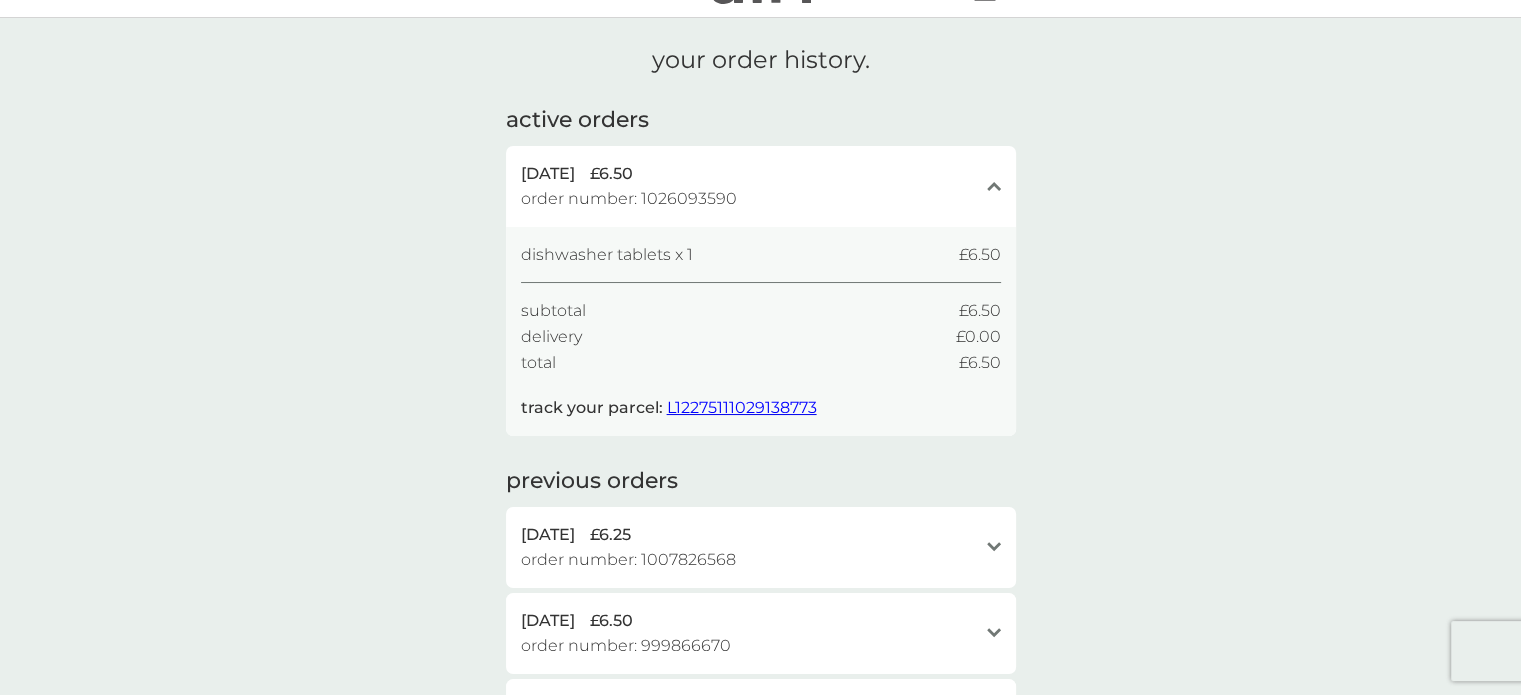 scroll, scrollTop: 0, scrollLeft: 0, axis: both 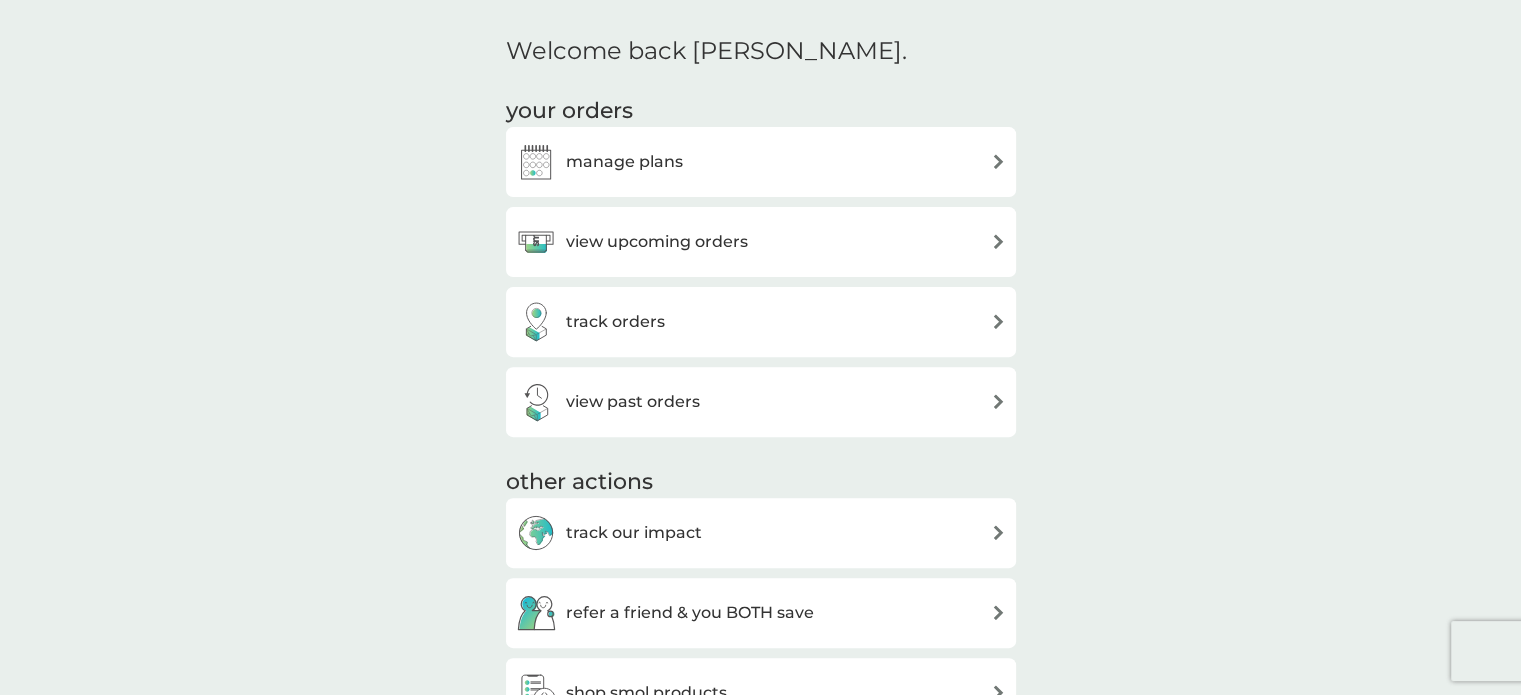 click on "manage plans" at bounding box center (761, 162) 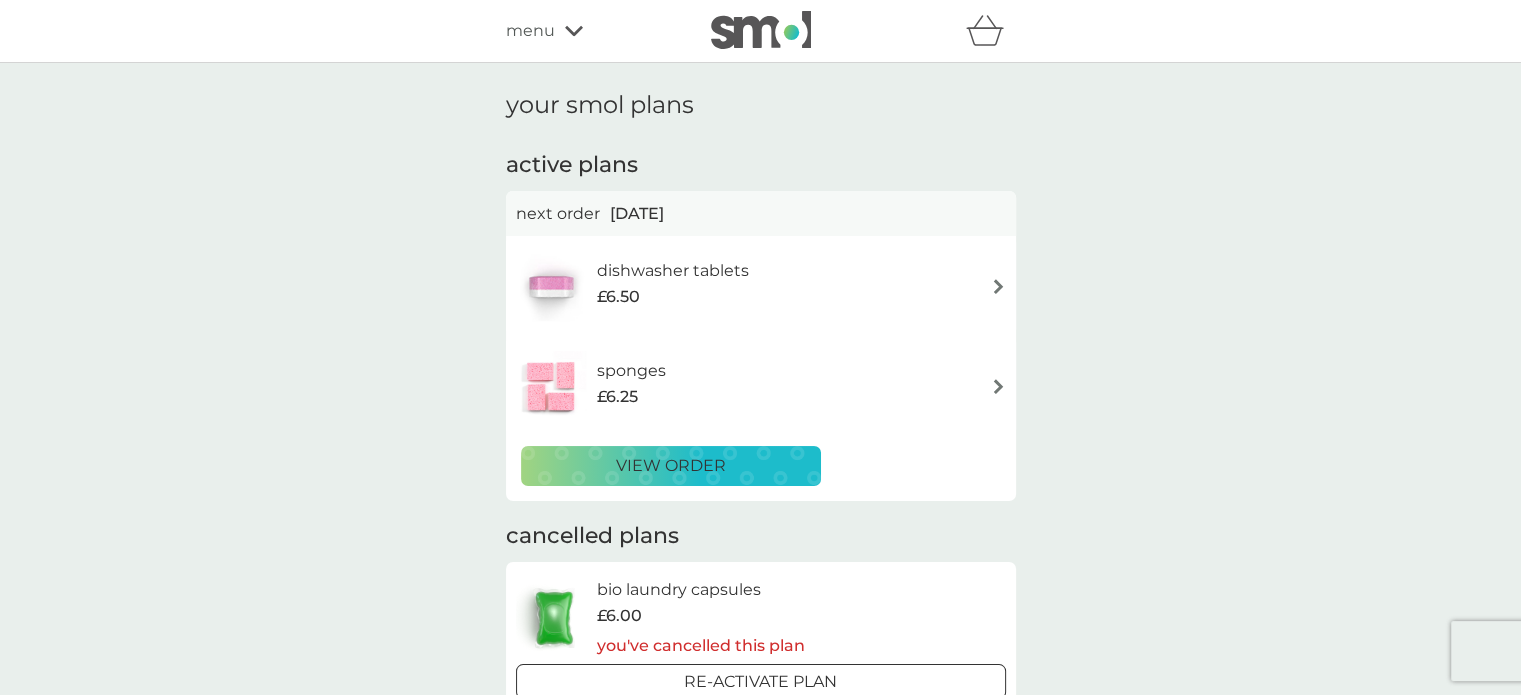 scroll, scrollTop: 100, scrollLeft: 0, axis: vertical 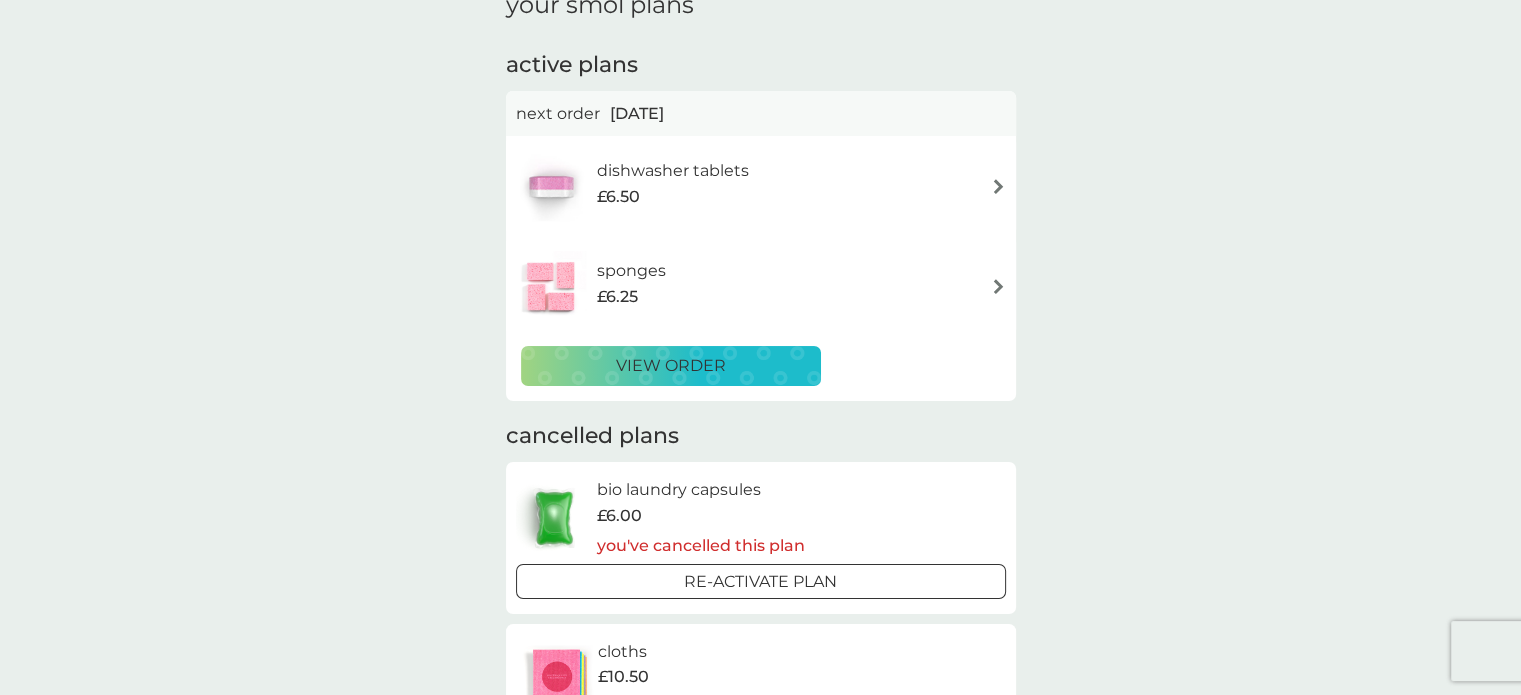 click on "view order" at bounding box center [671, 366] 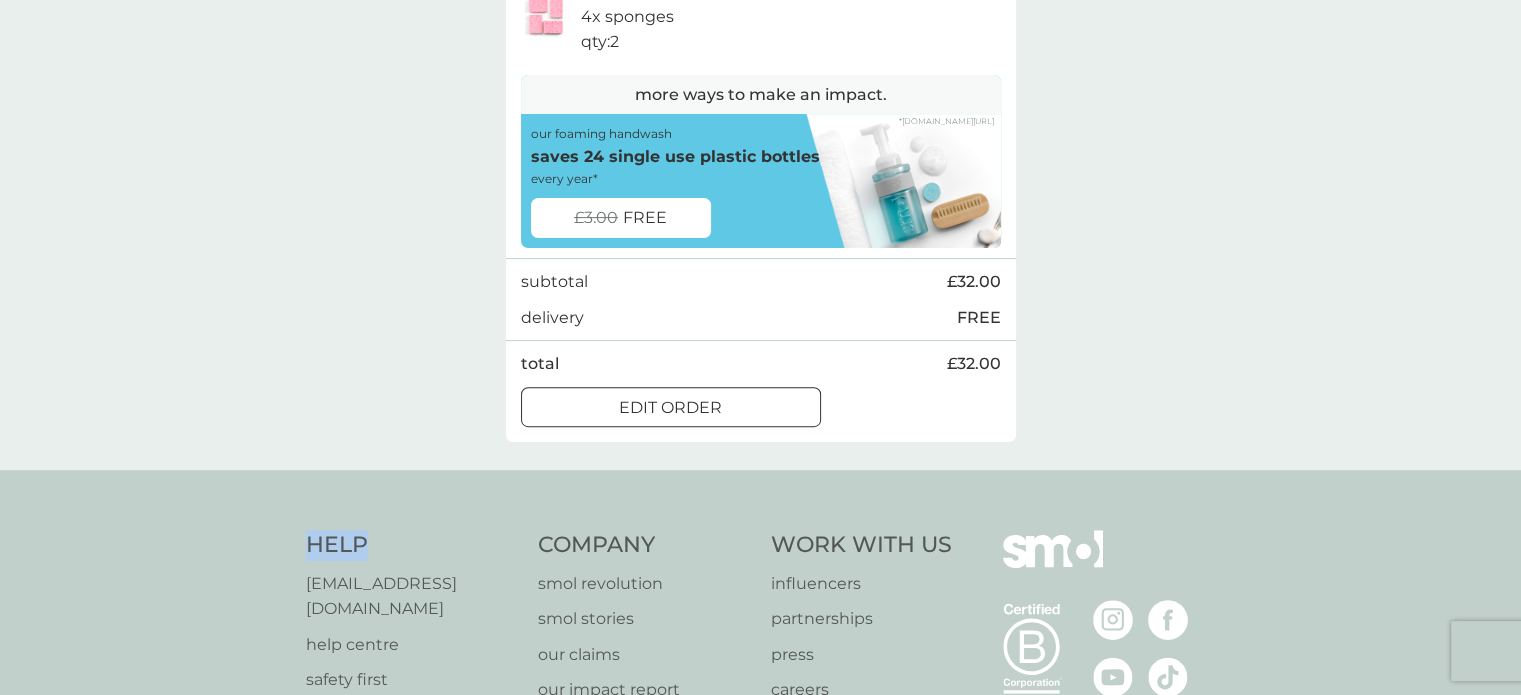 scroll, scrollTop: 600, scrollLeft: 0, axis: vertical 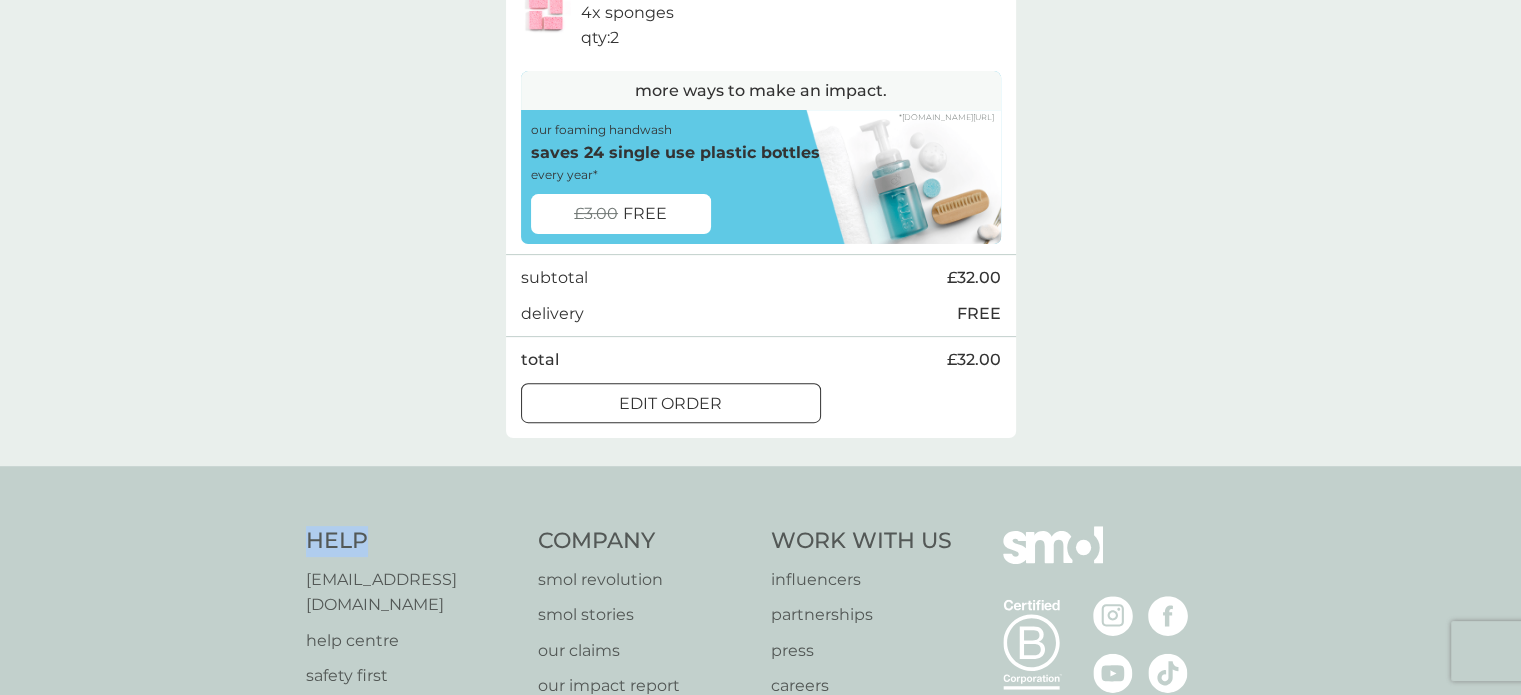 click on "edit order" at bounding box center [670, 404] 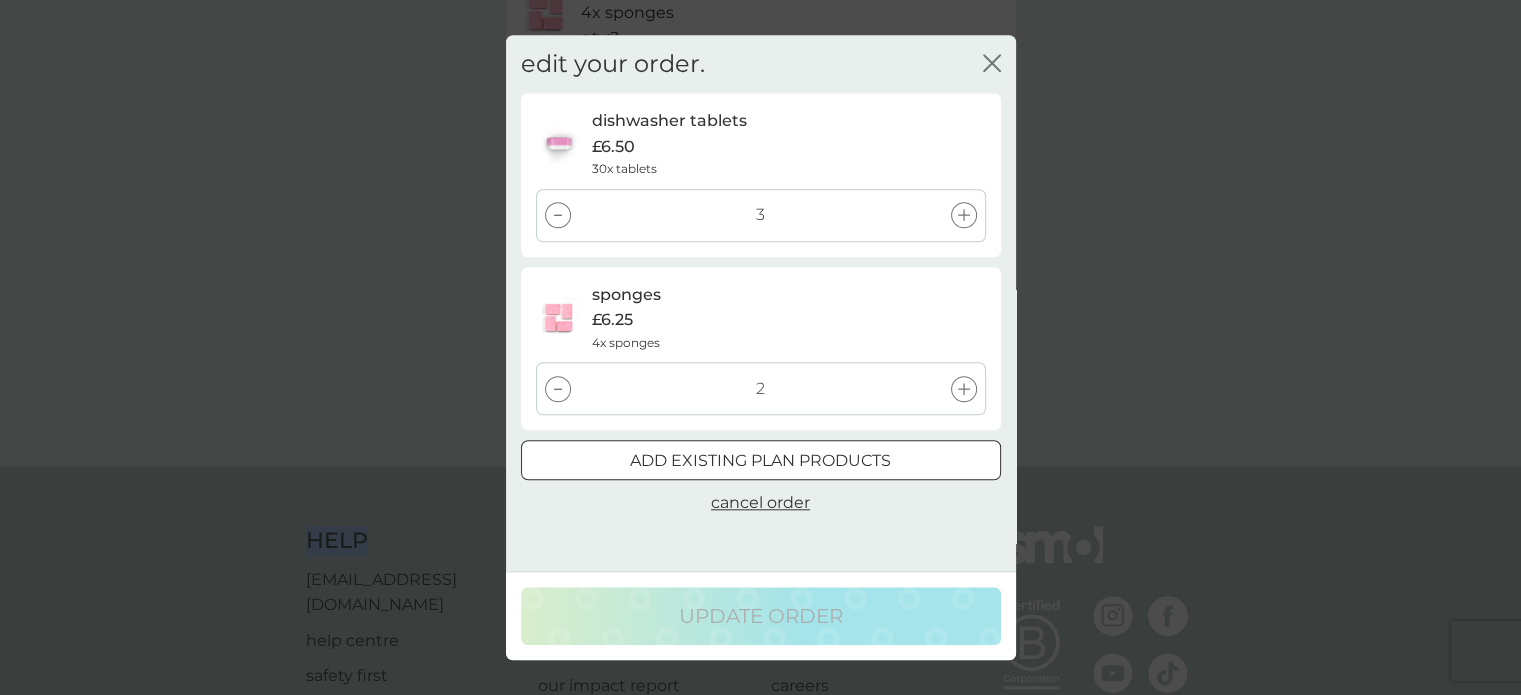 click on "refer a friend & you BOTH save smol impact smol shop your smol plans your upcoming orders your details order history logout menu your upcoming orders. You have 1 order due within the next 7 days. order date   15 Jul 4 days left for changes checkout now to your door via  FREE next day tracked delivery 30 Forest Road,  Watford, WD25 7QR edit dishwasher tablets 30x tablets qty :  3 £19.50 sponges 4x sponges qty :  2 £12.50 more ways to make an impact. our foaming handwash saves 24 single use plastic bottles every year* £3.00 FREE *smol.com/our-claims subtotal £32.00 delivery FREE total £32.00 edit order Help help@smolproducts.com help centre safety first carton recycling rinse and return Company smol revolution smol stories our claims our impact report modern slavery statement Work With Us influencers partnerships press careers hygiene poverty B Corp. © 2018 - 2025 smol limited UK Select a new location: Deutschland France privacy policy terms of service" at bounding box center (760, -253) 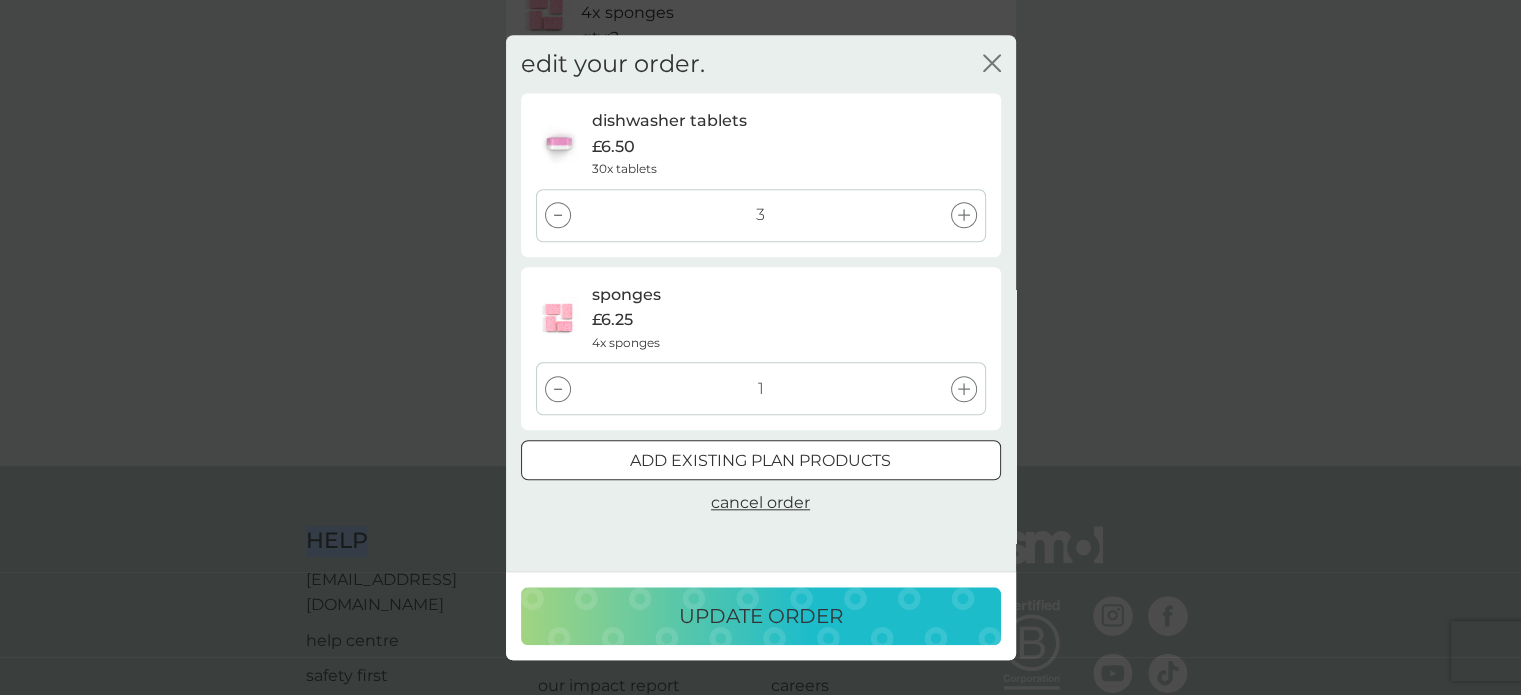 click at bounding box center [558, 215] 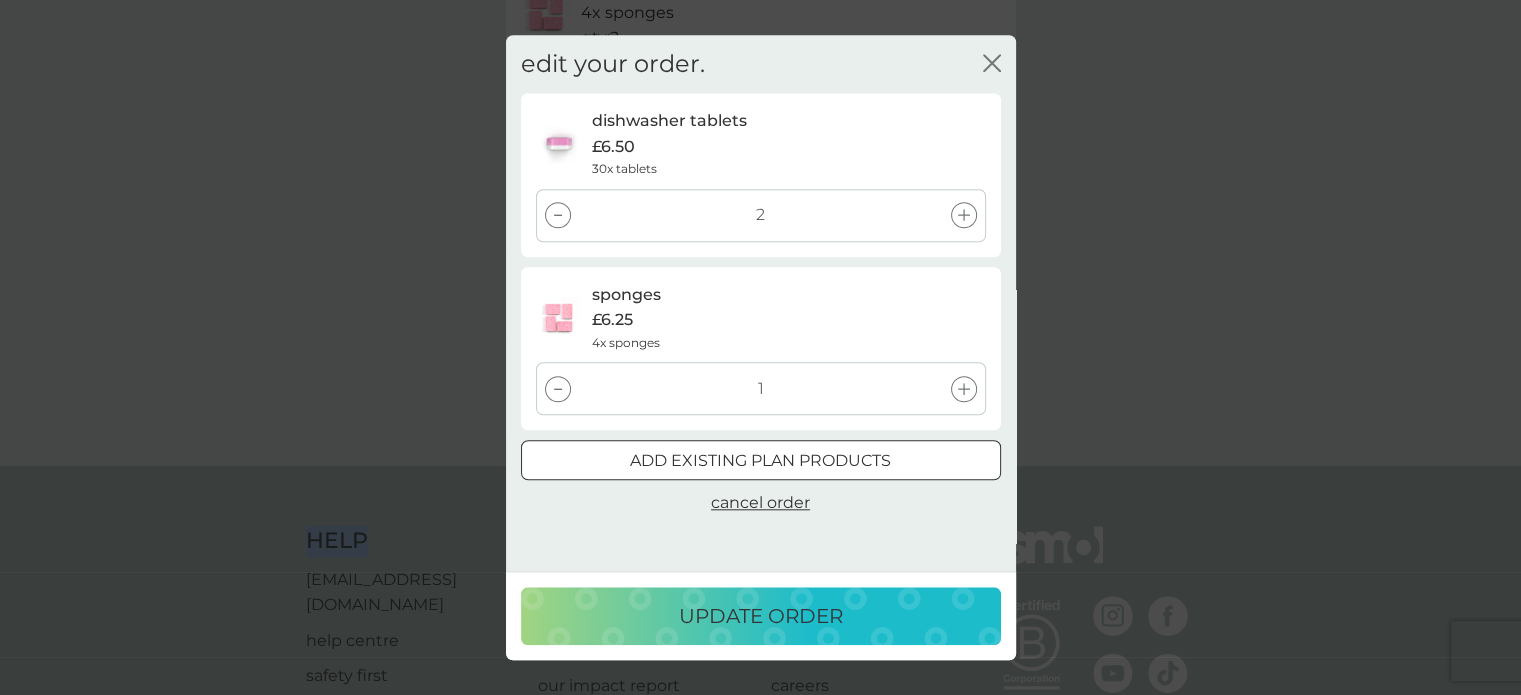 click at bounding box center [558, 215] 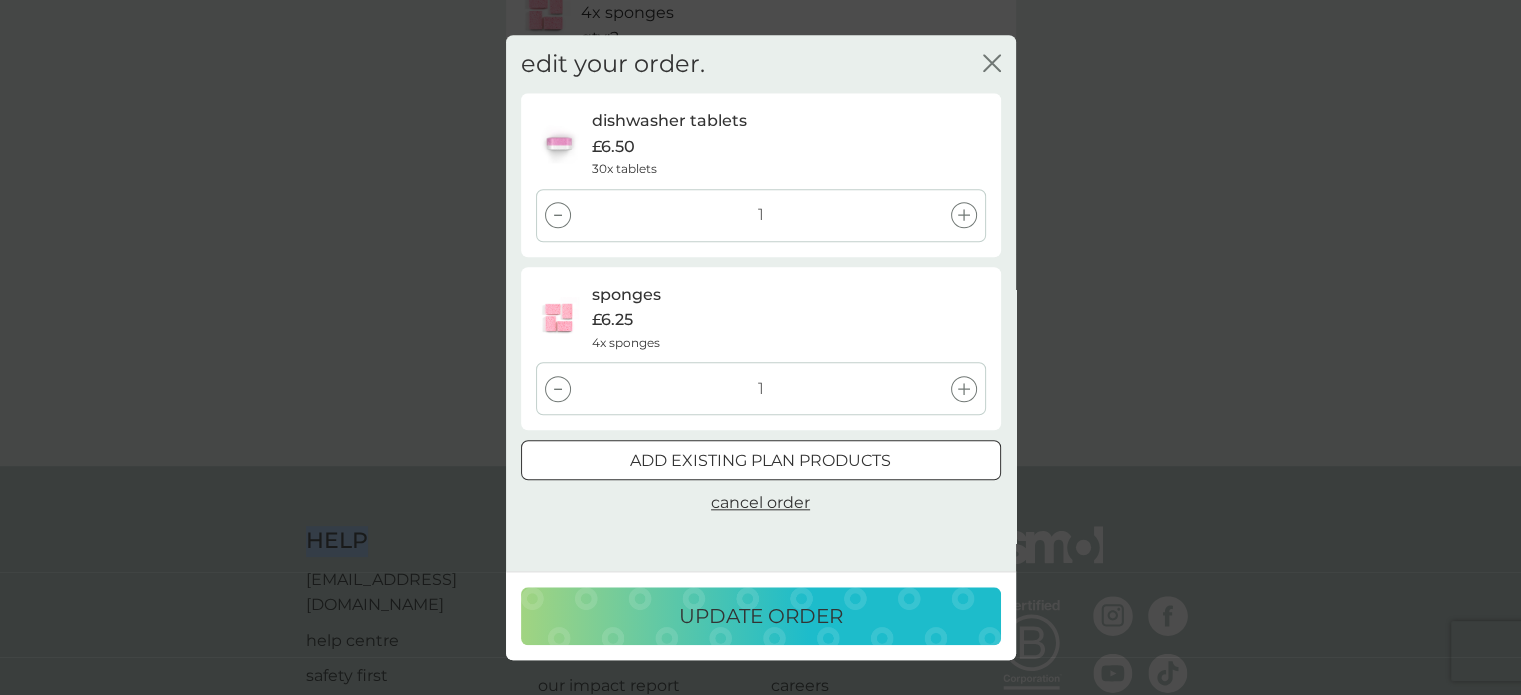click on "update order" at bounding box center (761, 616) 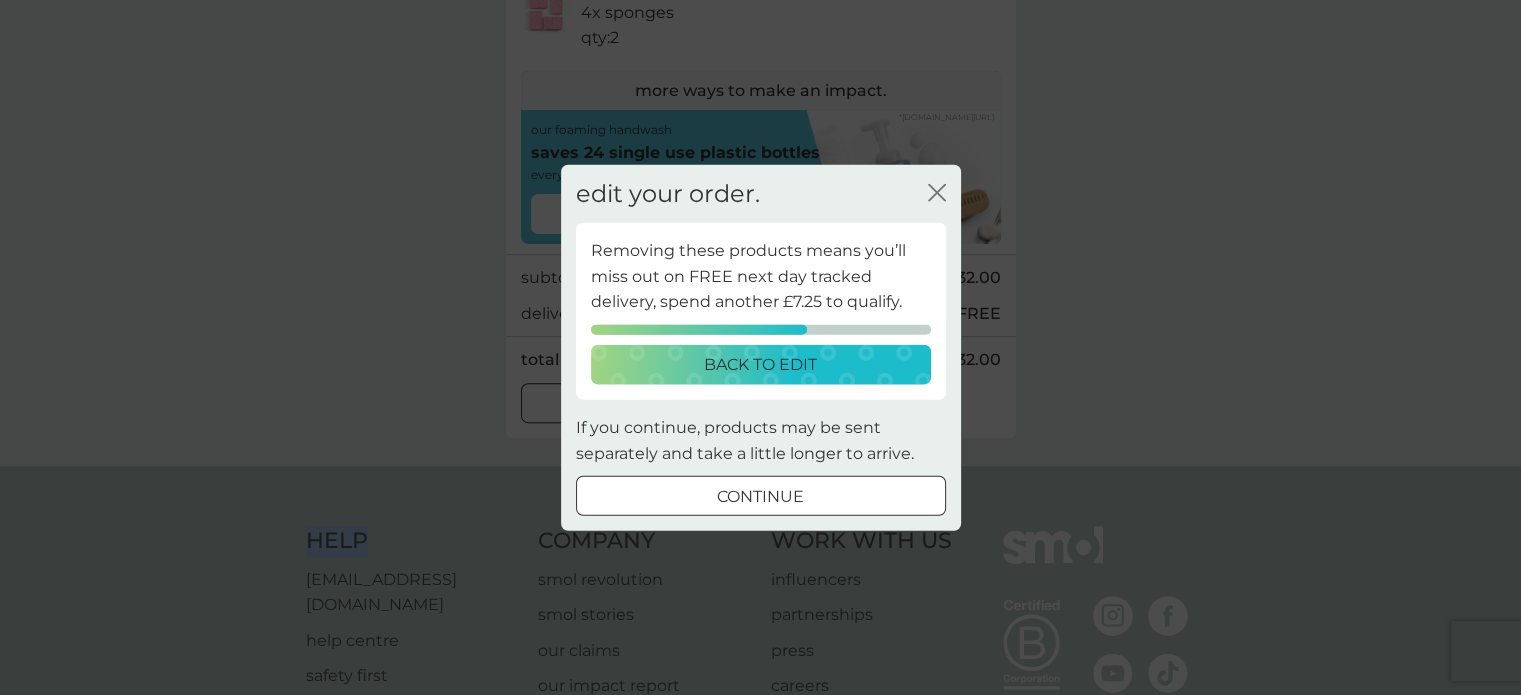 click on "continue" at bounding box center (760, 497) 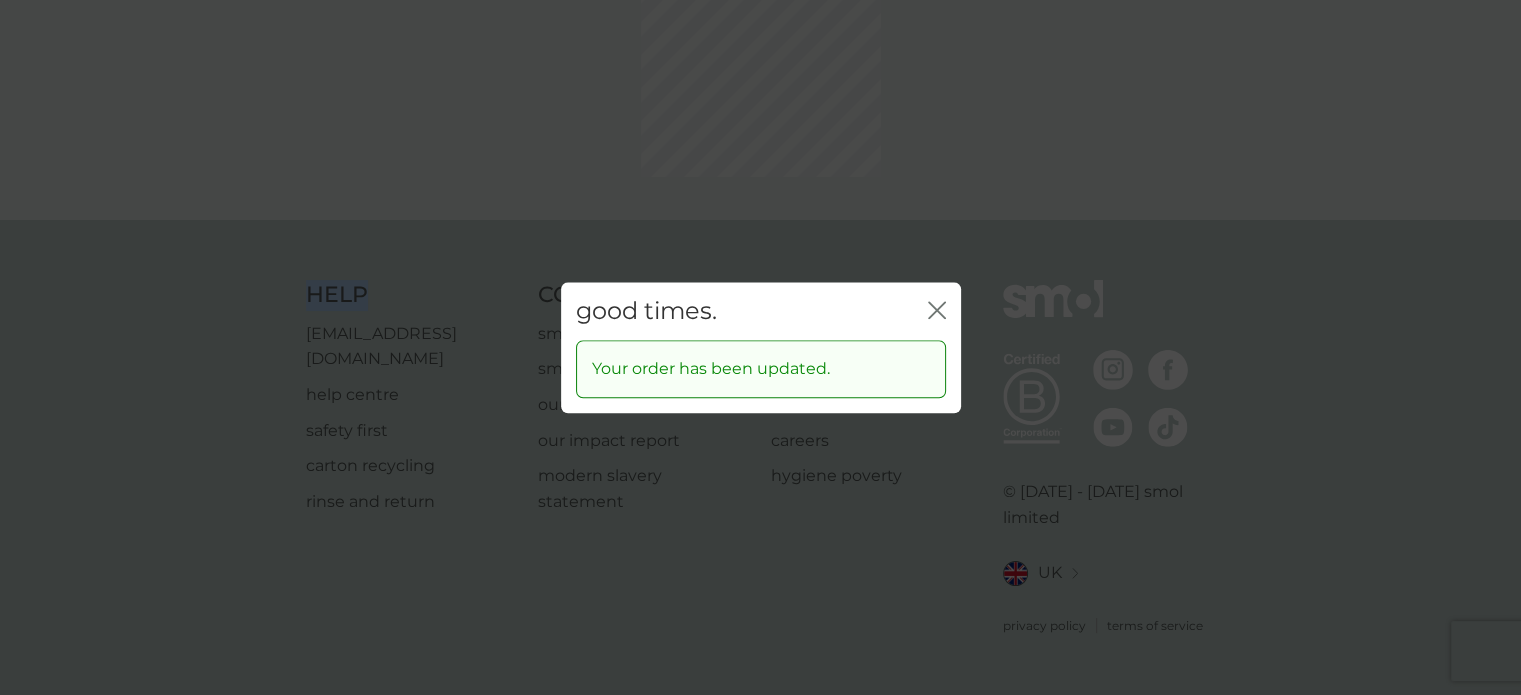 scroll, scrollTop: 0, scrollLeft: 0, axis: both 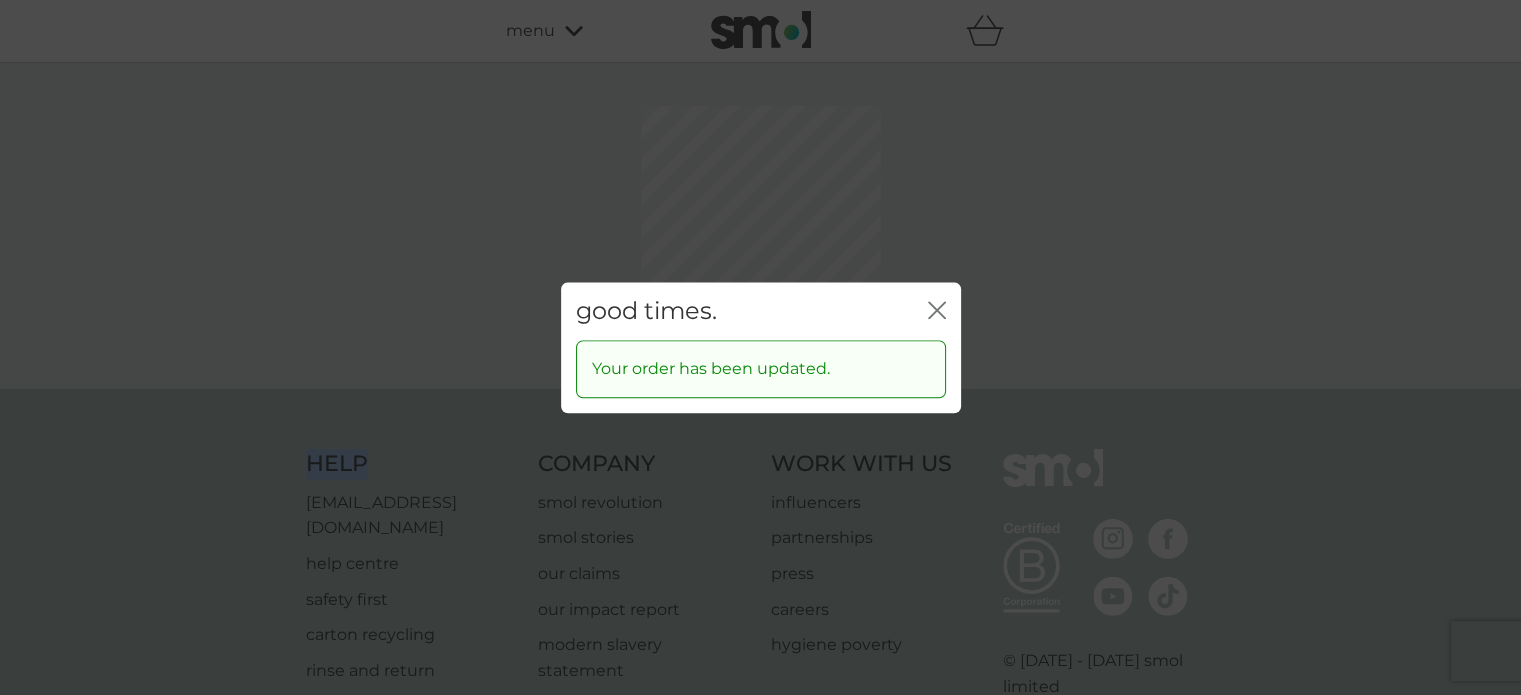 click on "close" 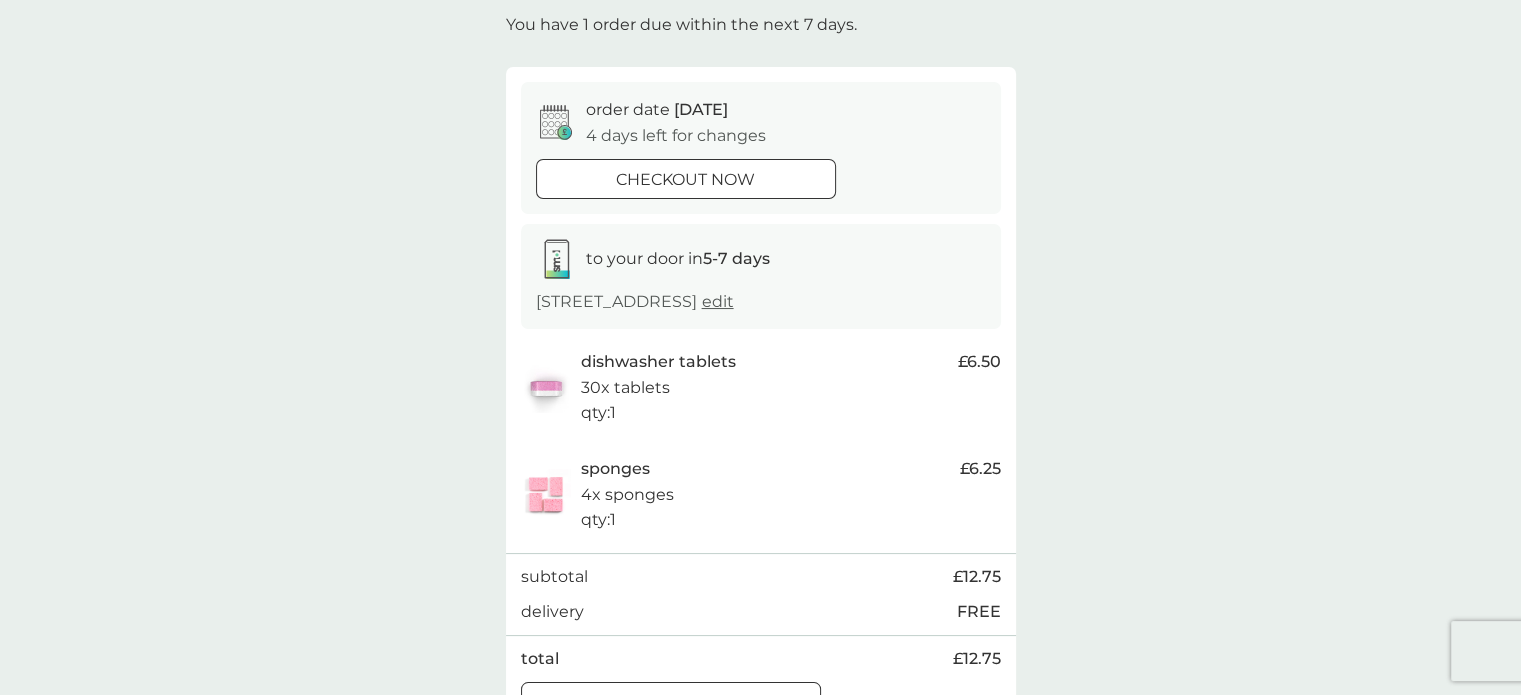 scroll, scrollTop: 0, scrollLeft: 0, axis: both 